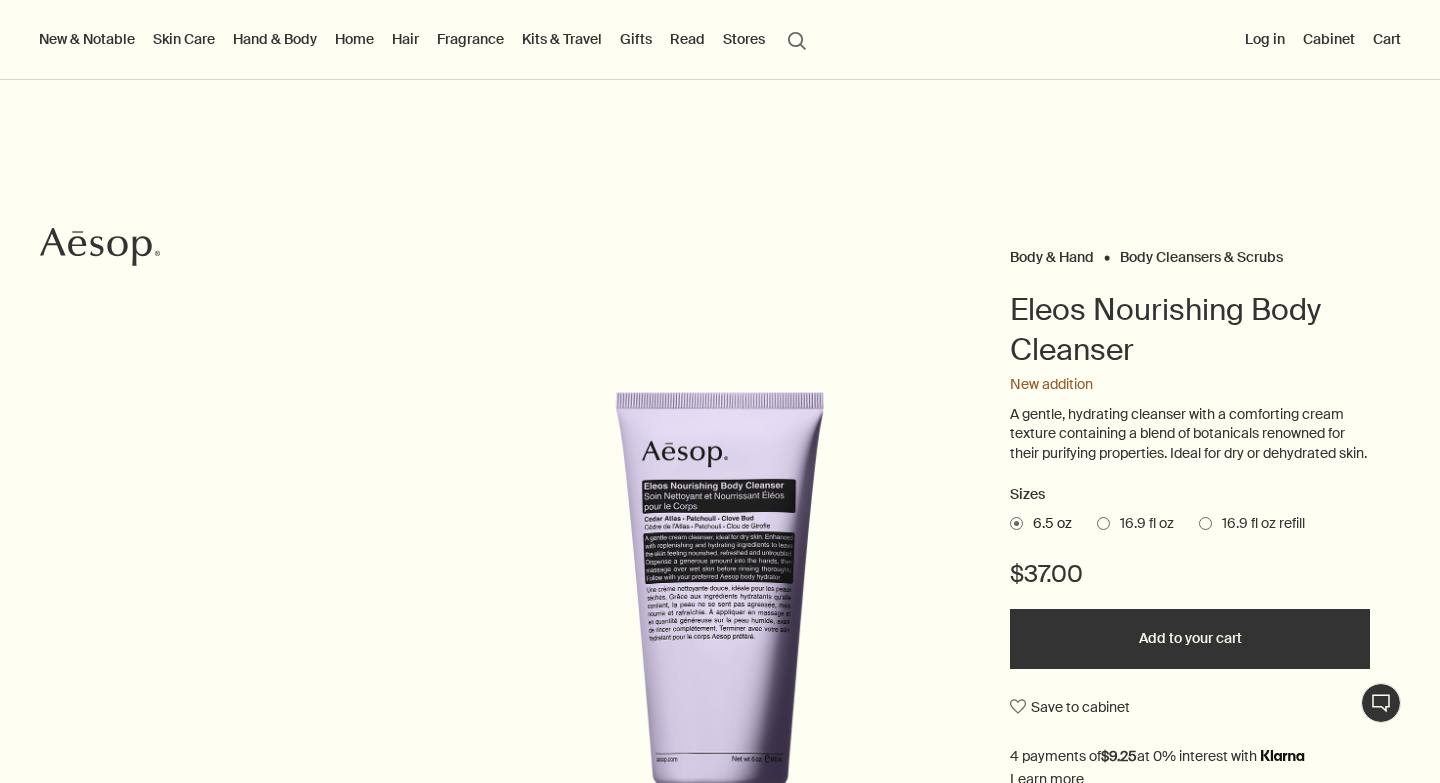 scroll, scrollTop: 0, scrollLeft: 0, axis: both 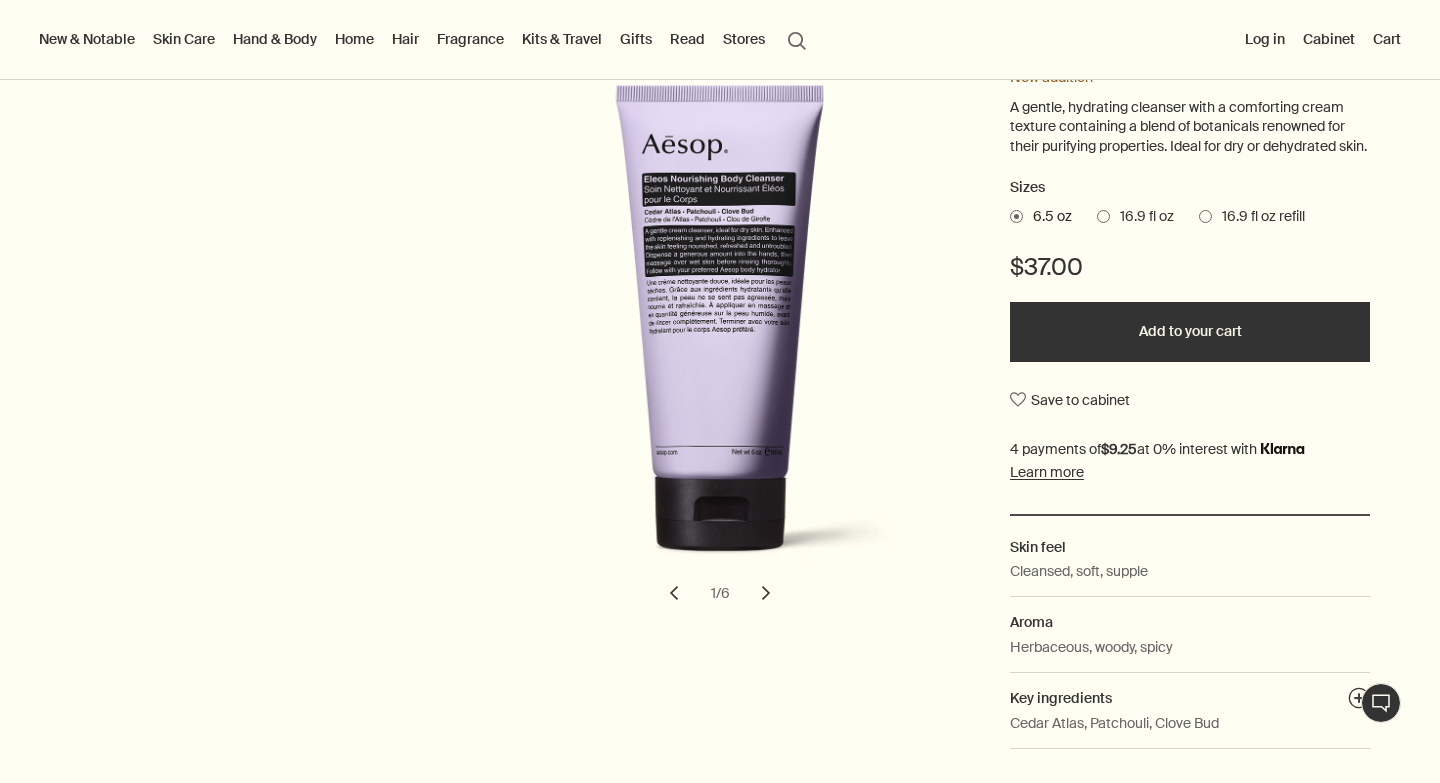 click on "Add to your cart" at bounding box center (1190, 332) 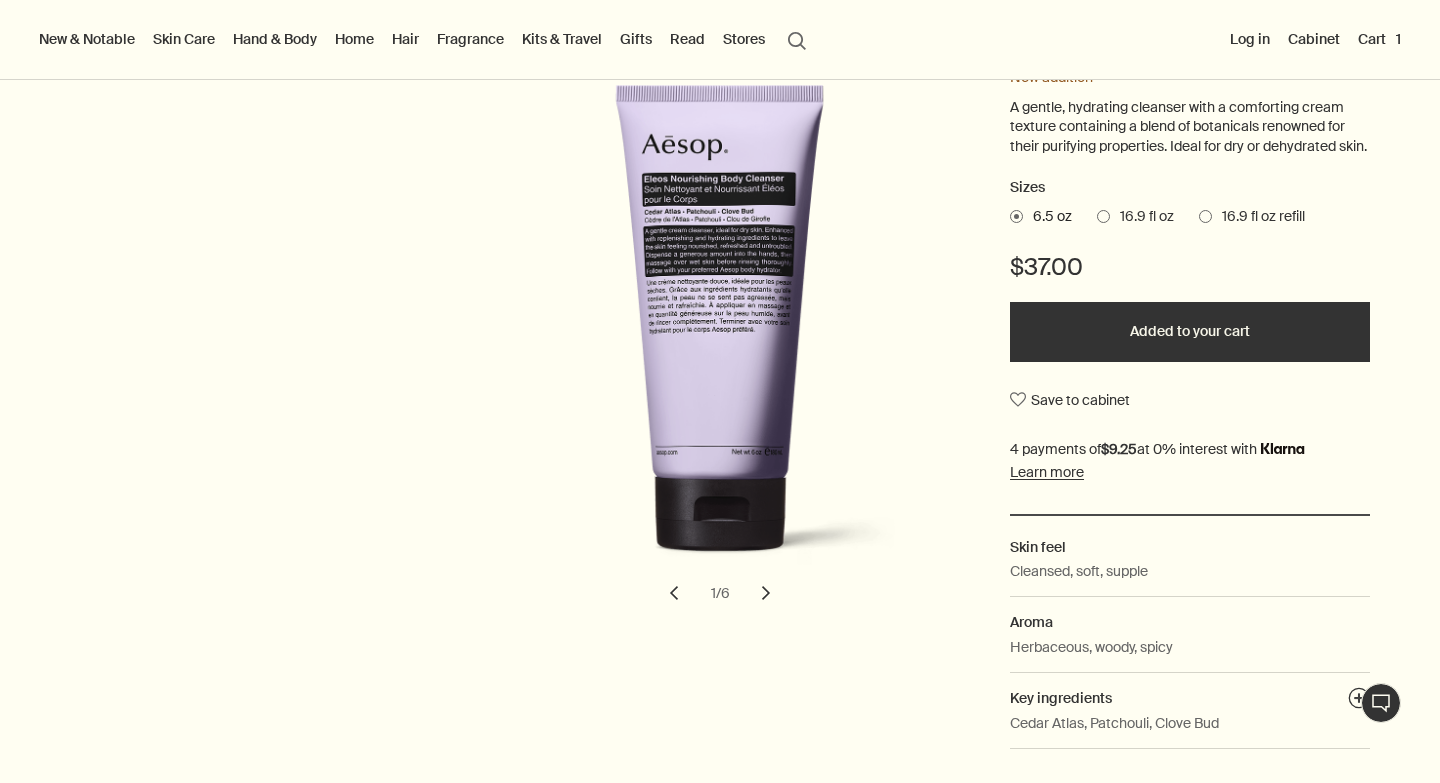 click on "Cart 1" at bounding box center [1379, 39] 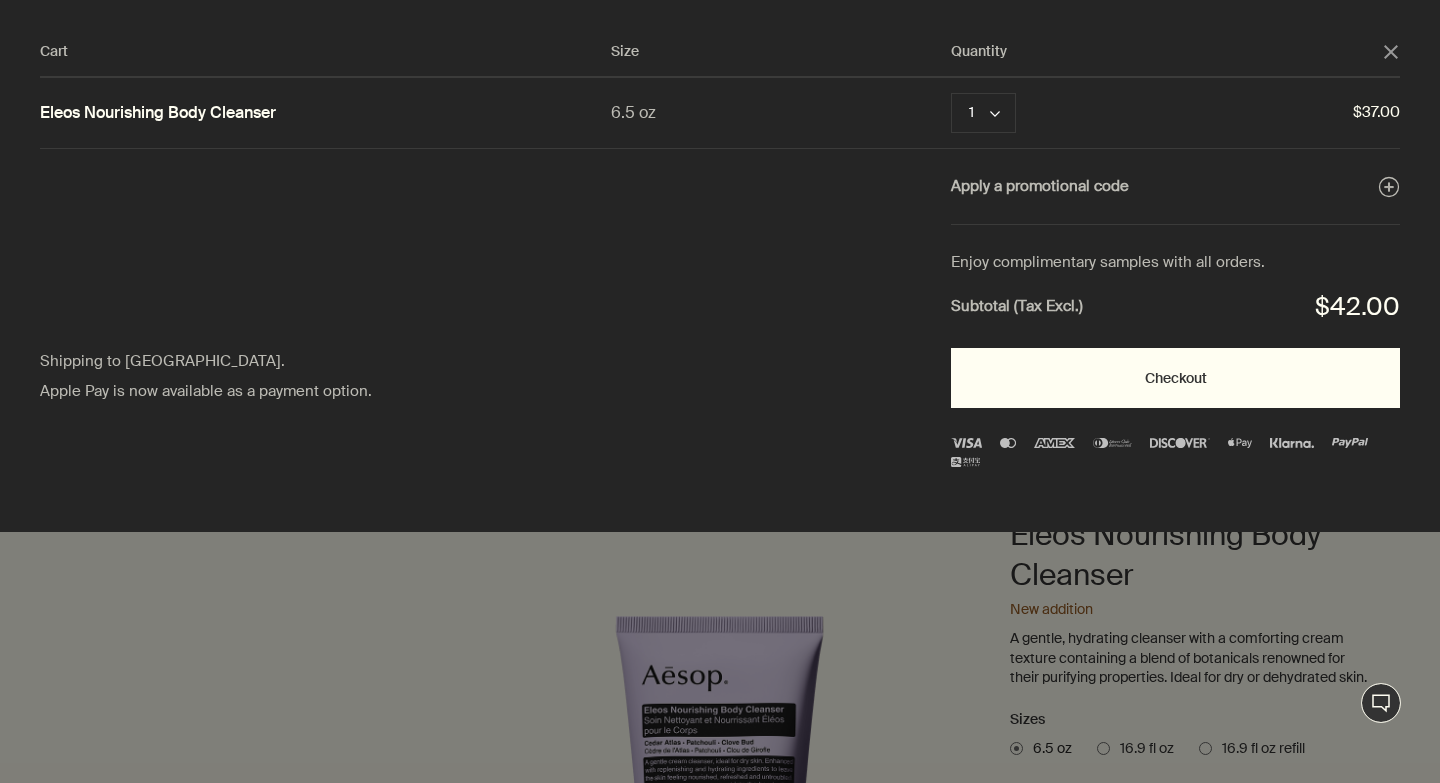 click on "Checkout" at bounding box center [1175, 378] 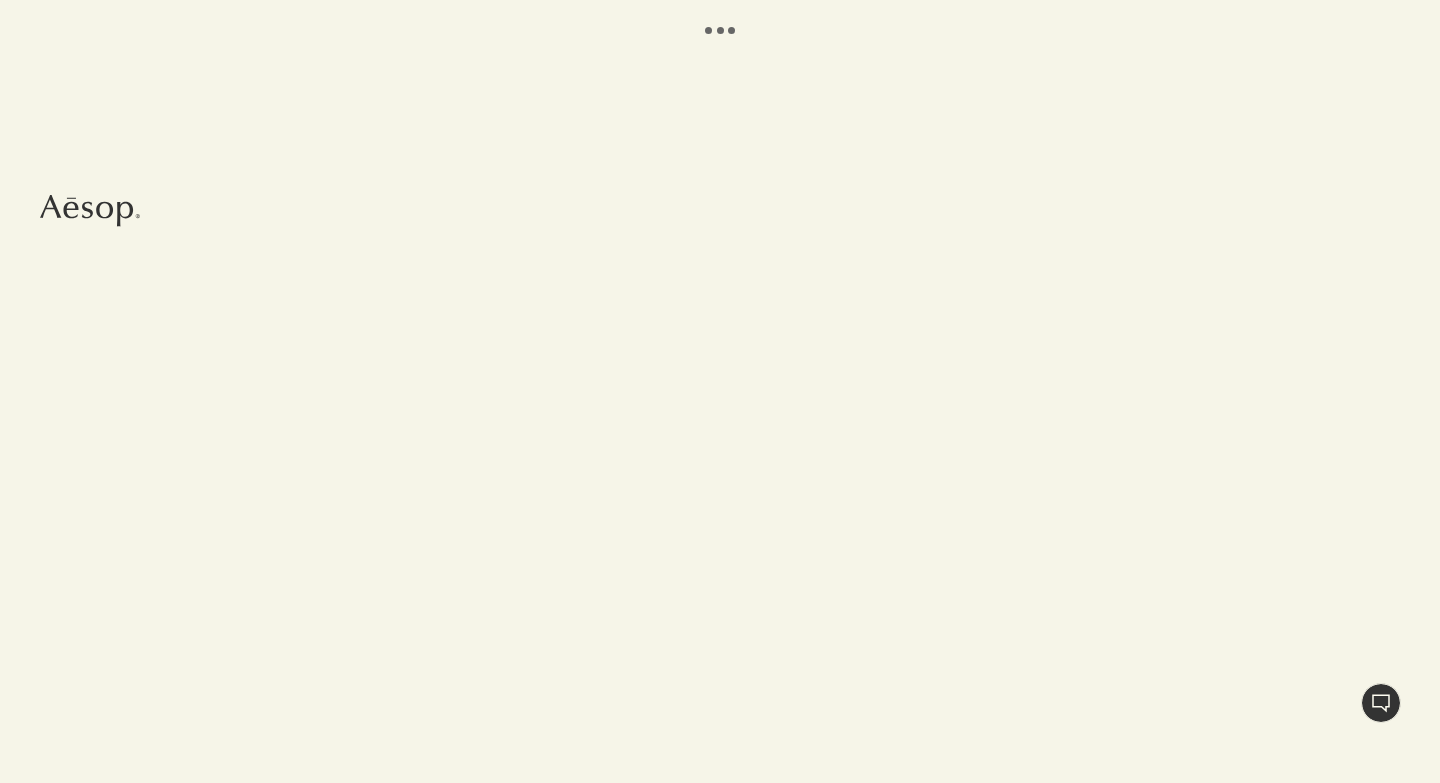 scroll, scrollTop: 0, scrollLeft: 0, axis: both 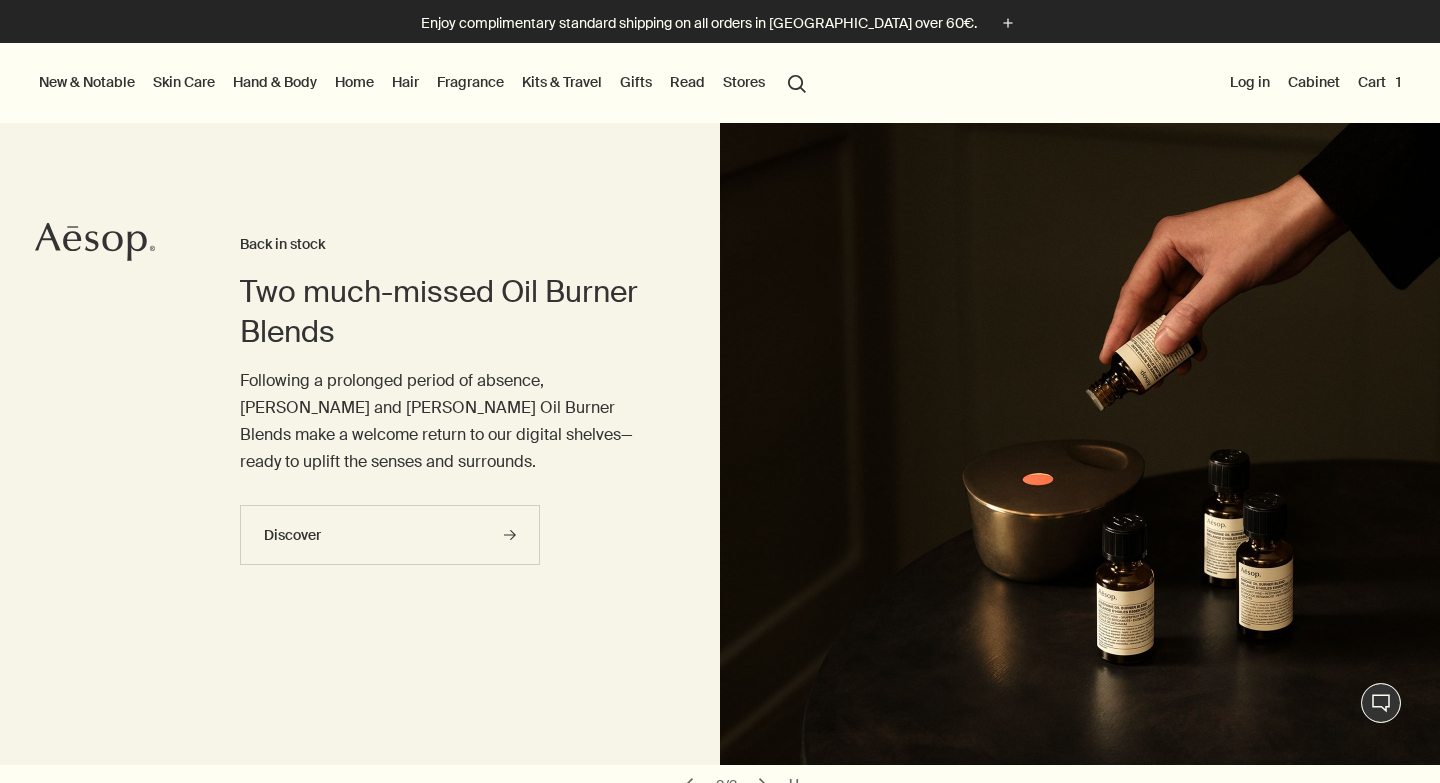 click on "Stores" at bounding box center [744, 82] 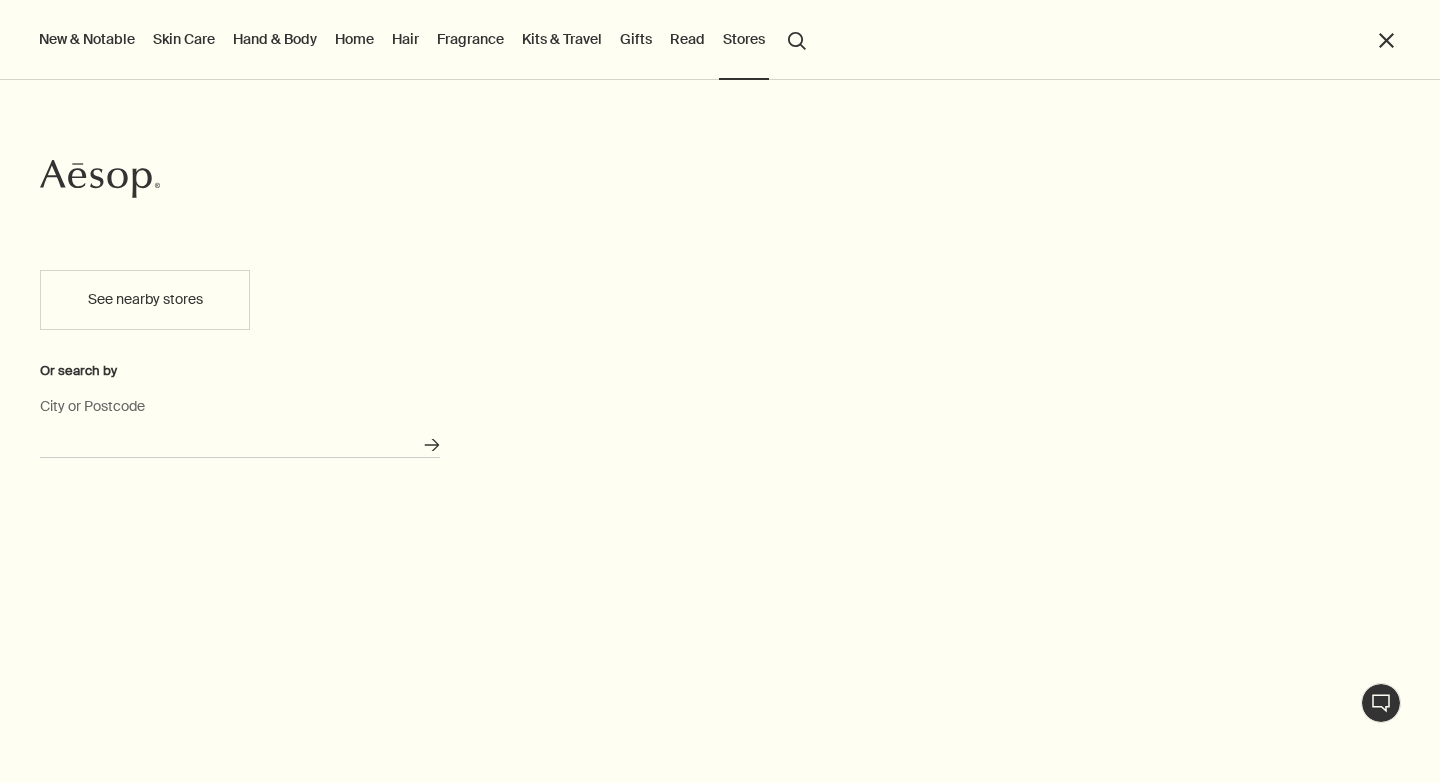 click on "City or Postcode" at bounding box center [240, 442] 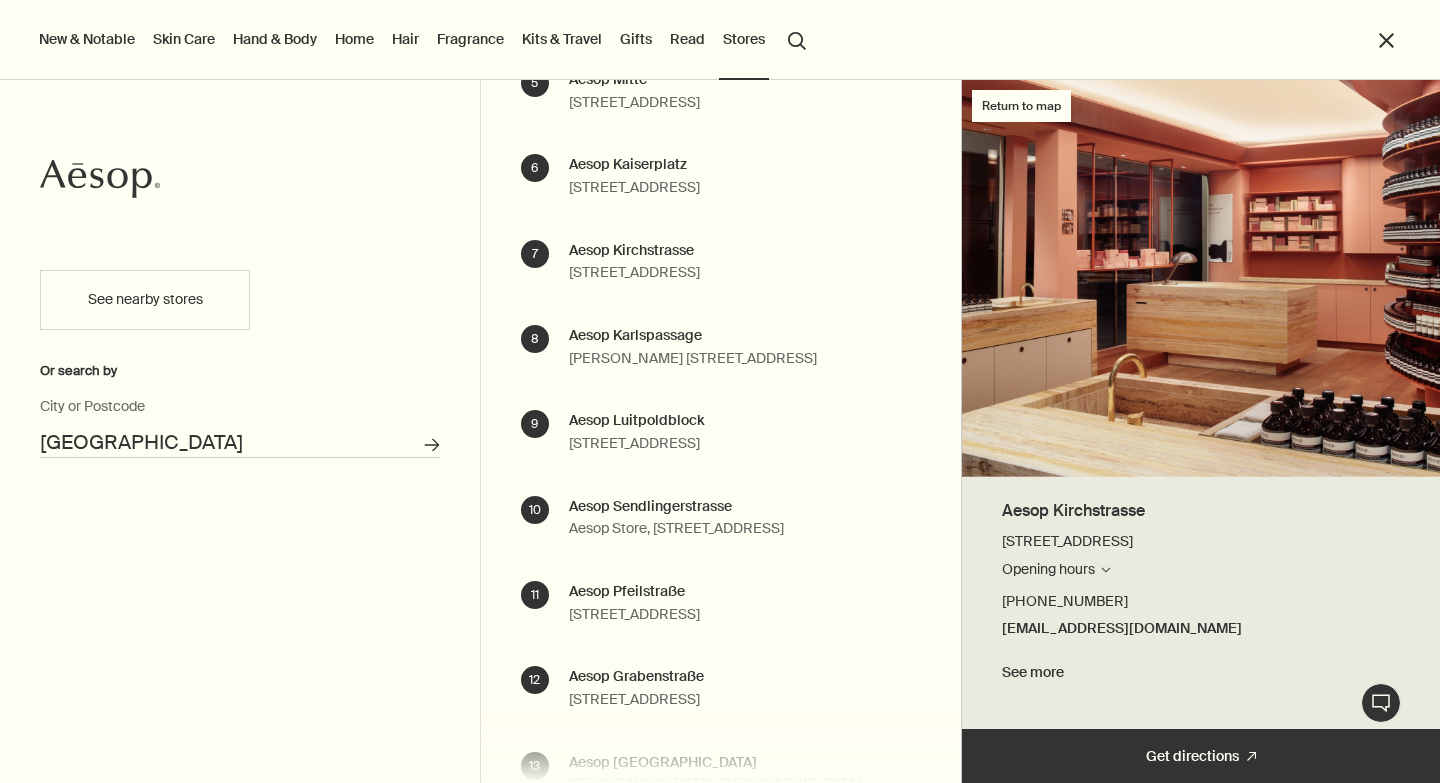 scroll, scrollTop: 644, scrollLeft: 0, axis: vertical 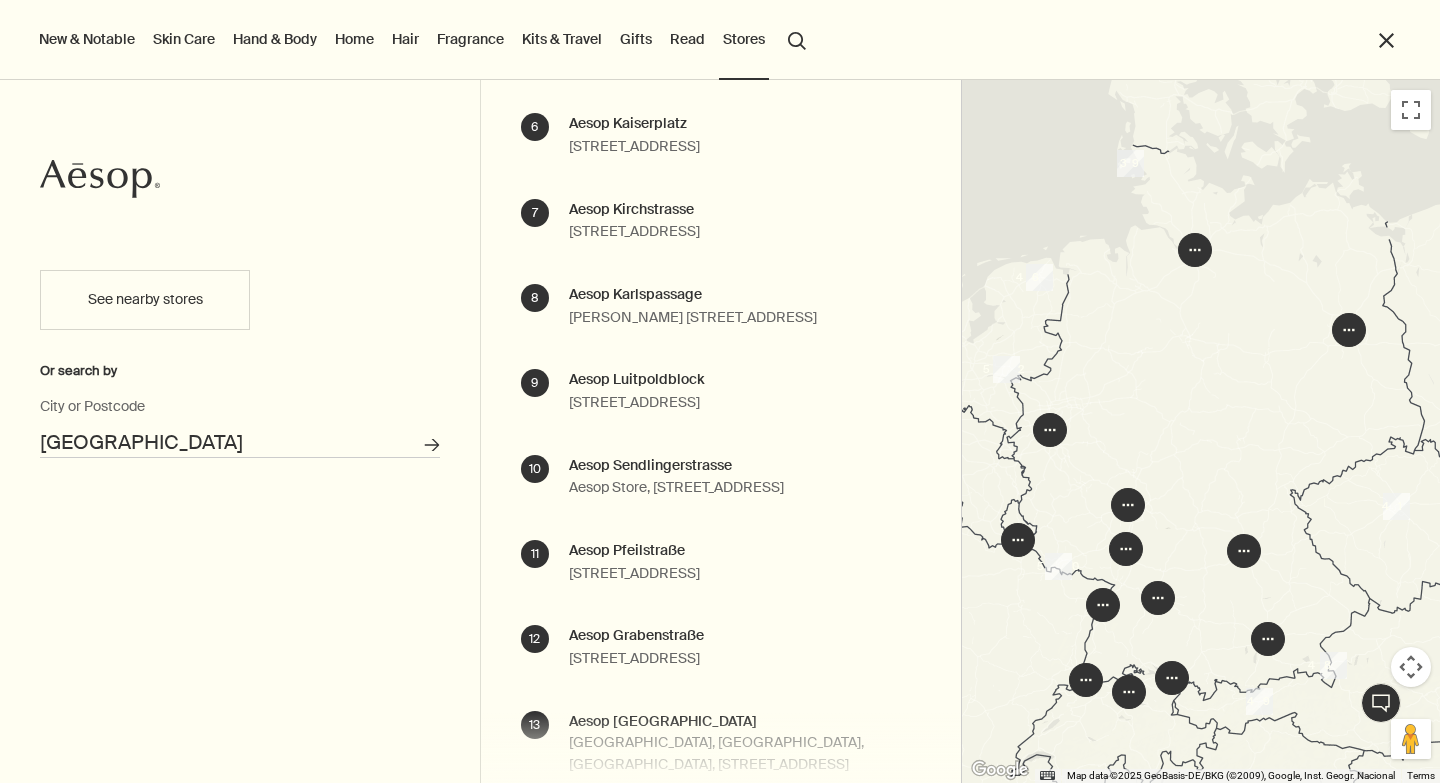 click on "[GEOGRAPHIC_DATA]" at bounding box center [240, 442] 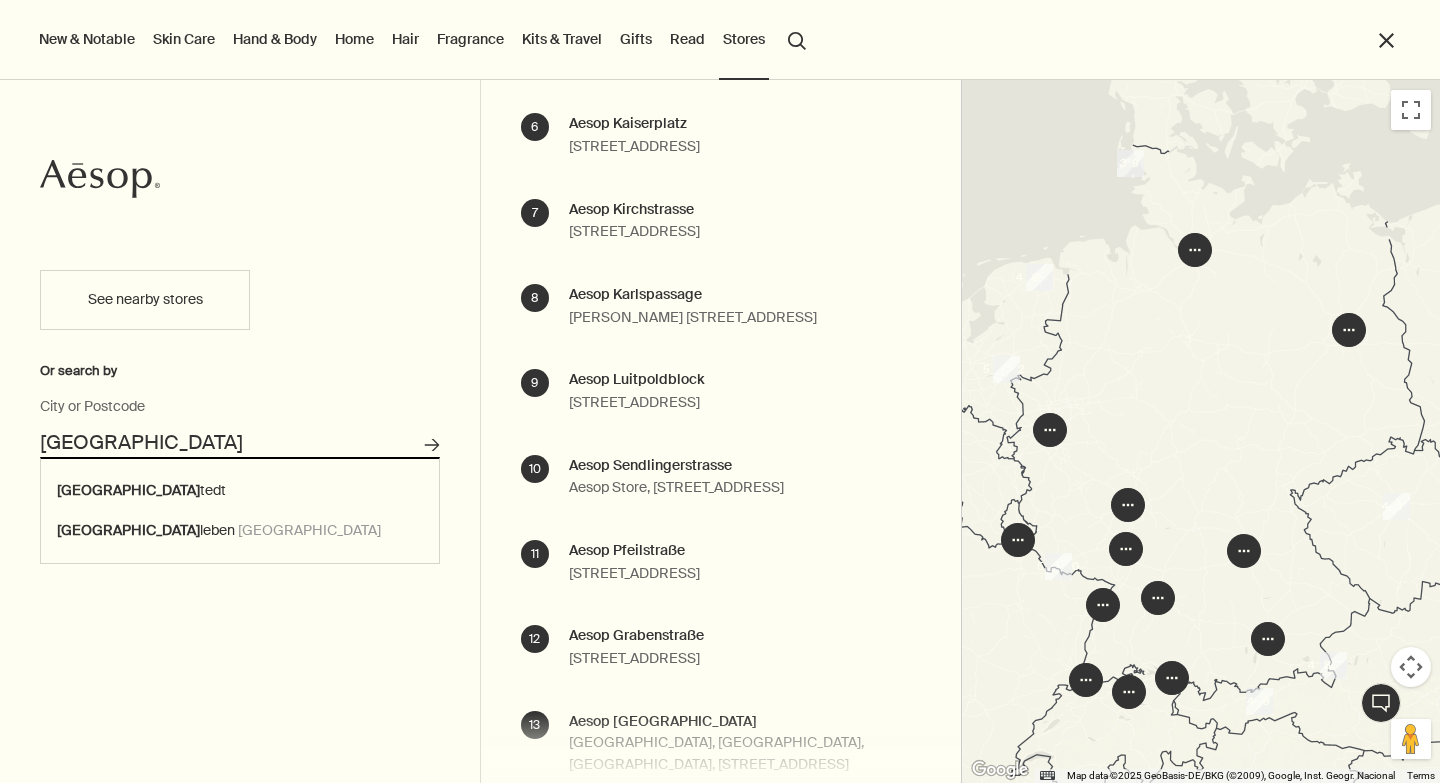 click on "[GEOGRAPHIC_DATA]" at bounding box center [240, 442] 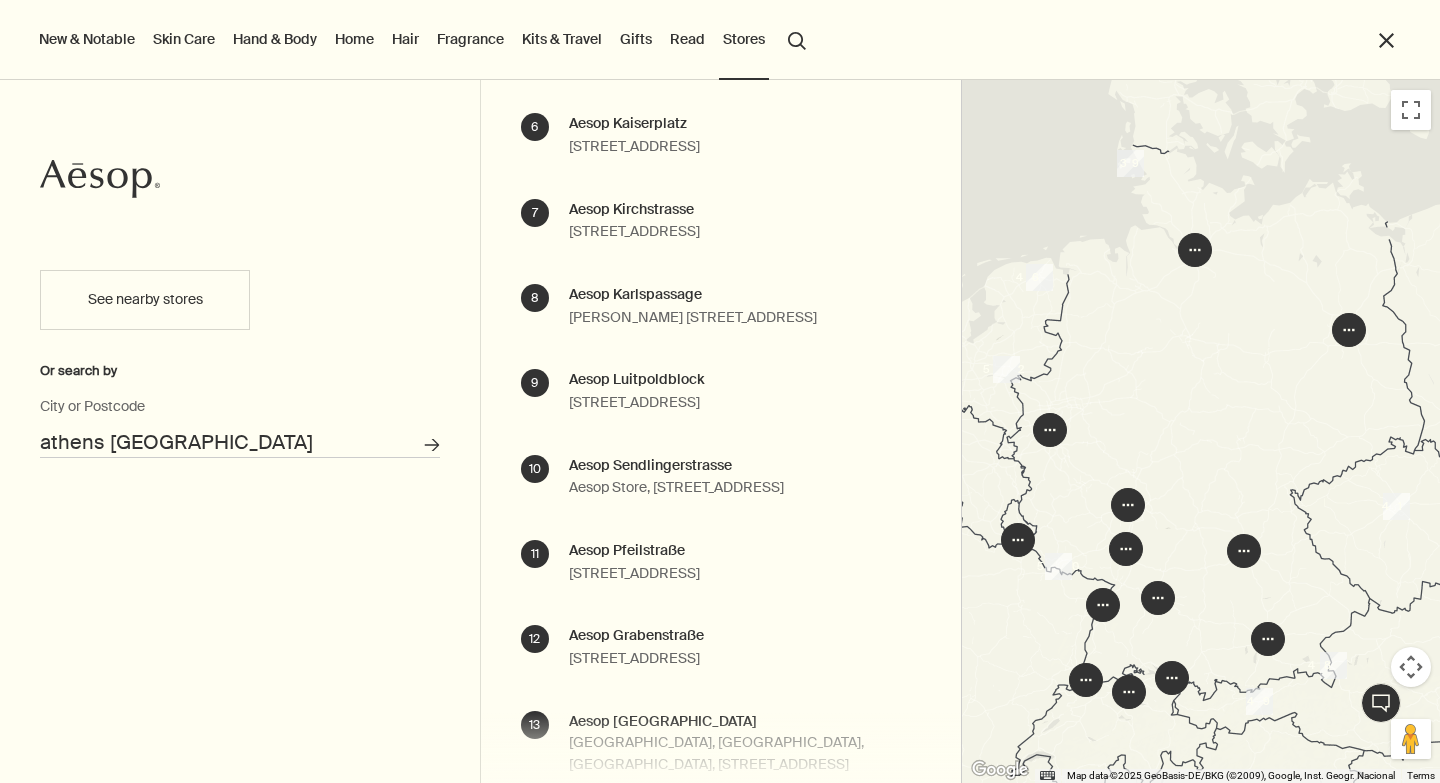 click on "Search for stores" at bounding box center [432, 445] 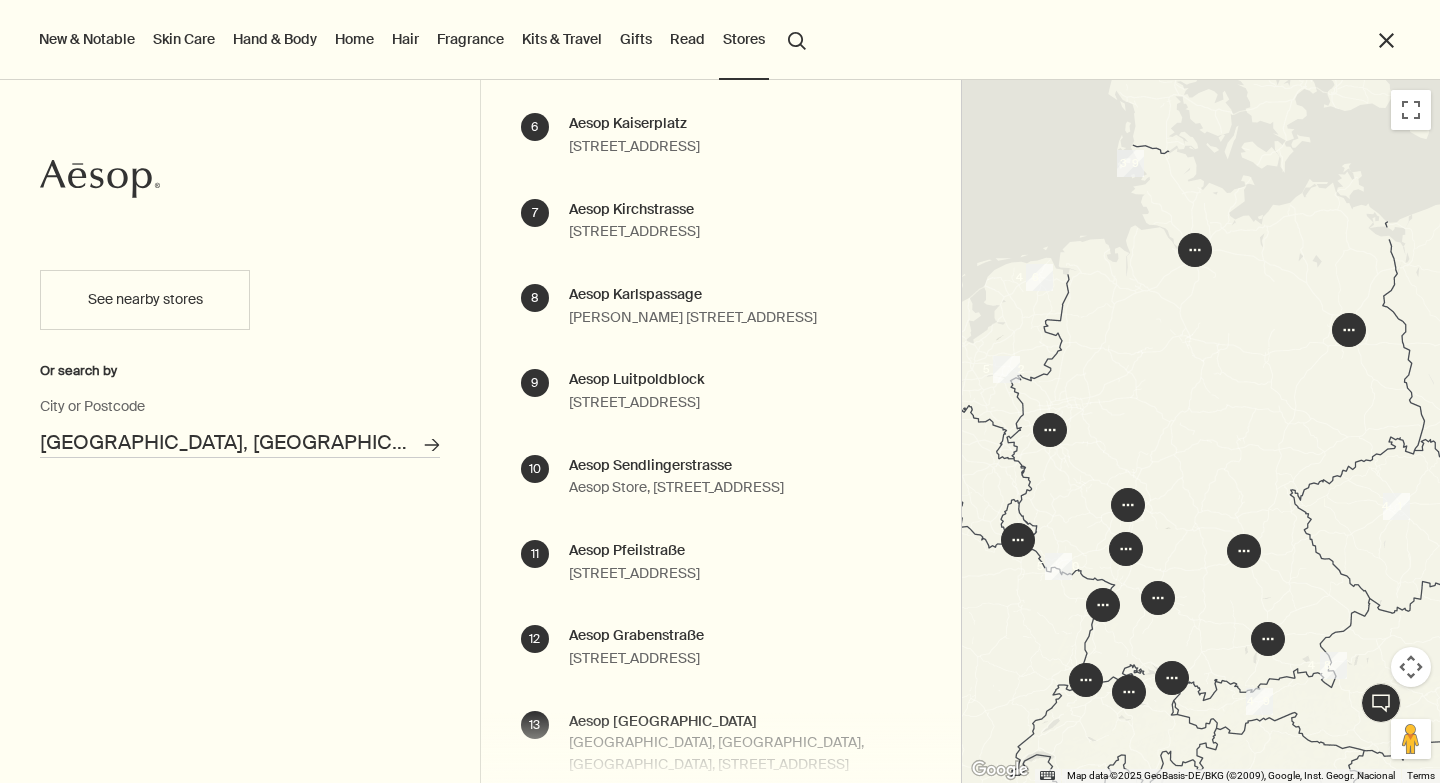 scroll, scrollTop: 0, scrollLeft: 0, axis: both 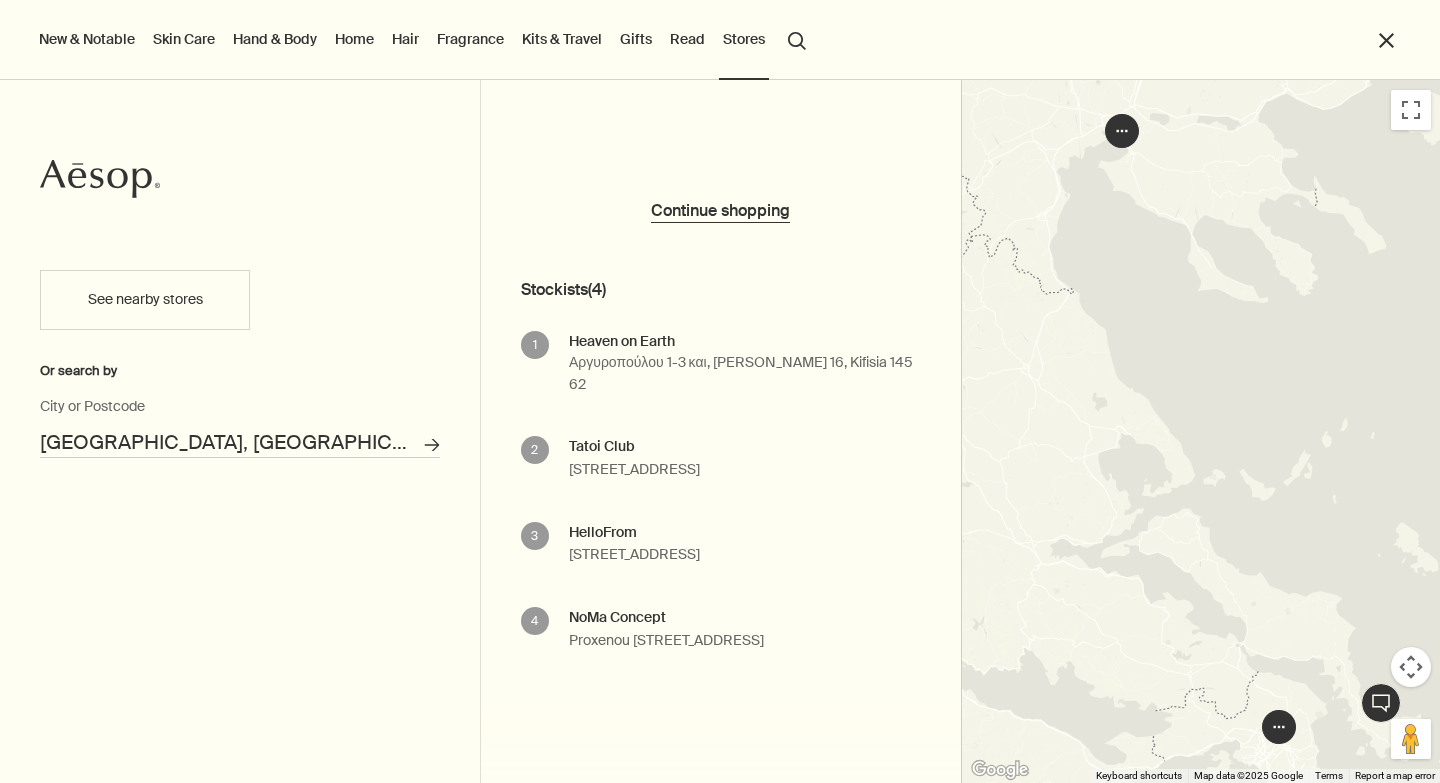click on "search Search" at bounding box center (797, 39) 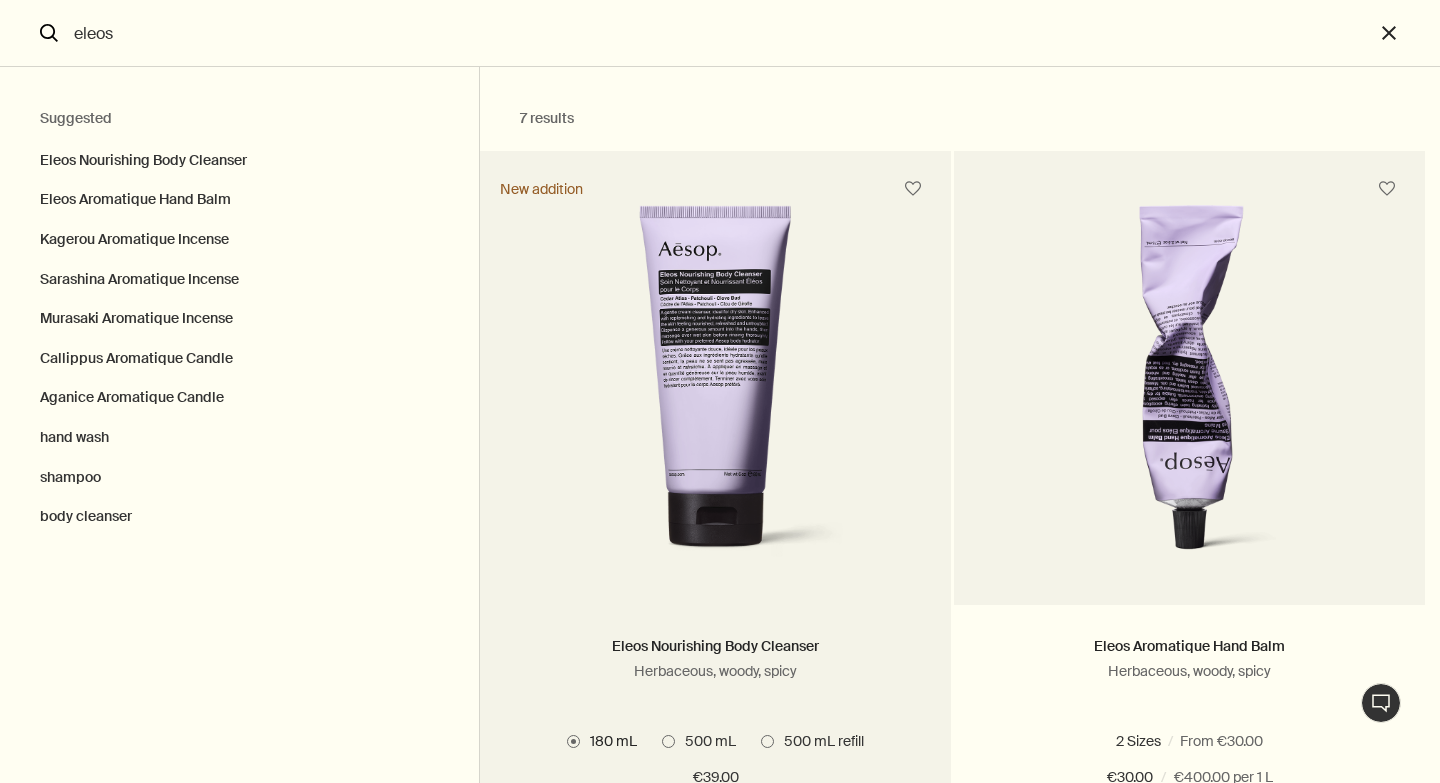 type on "eleos" 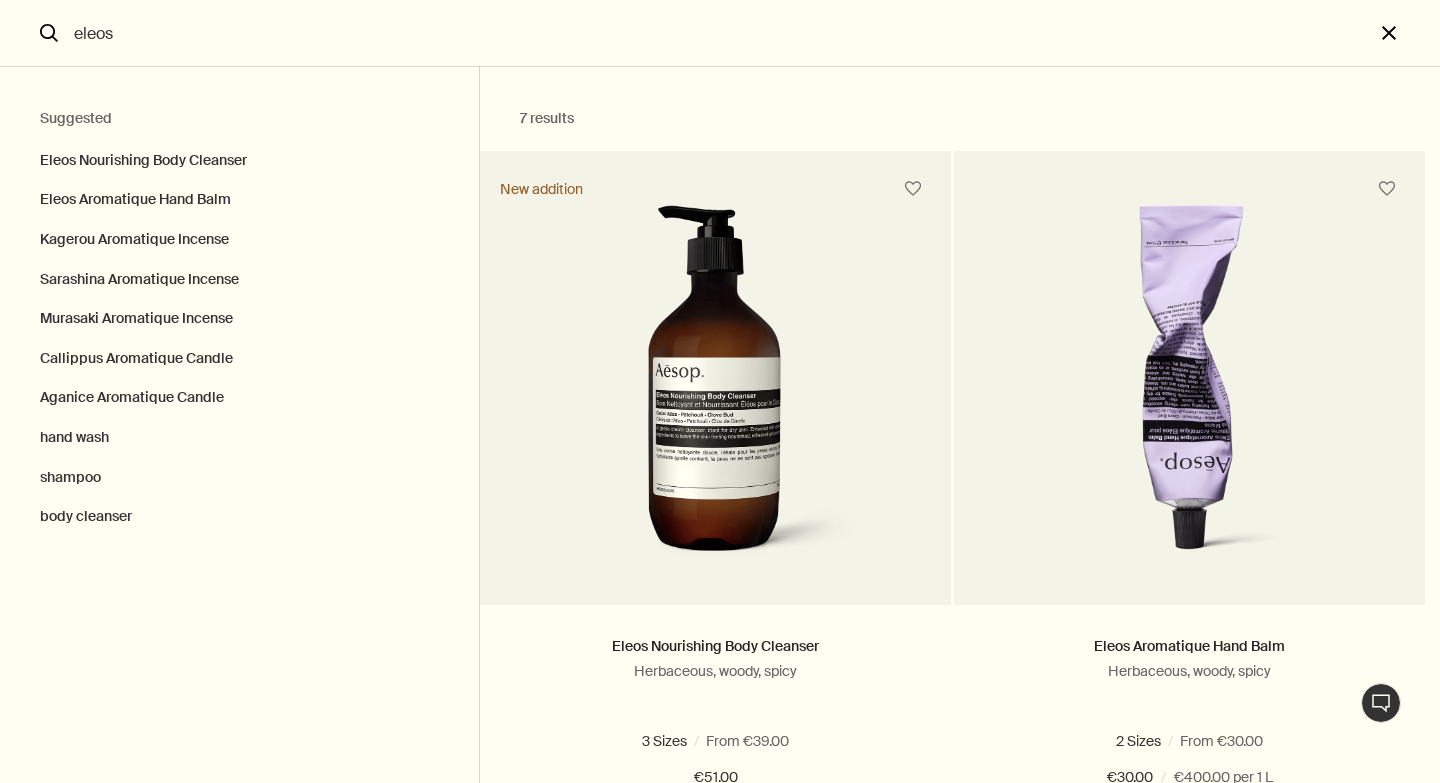 click on "close" at bounding box center (1407, 33) 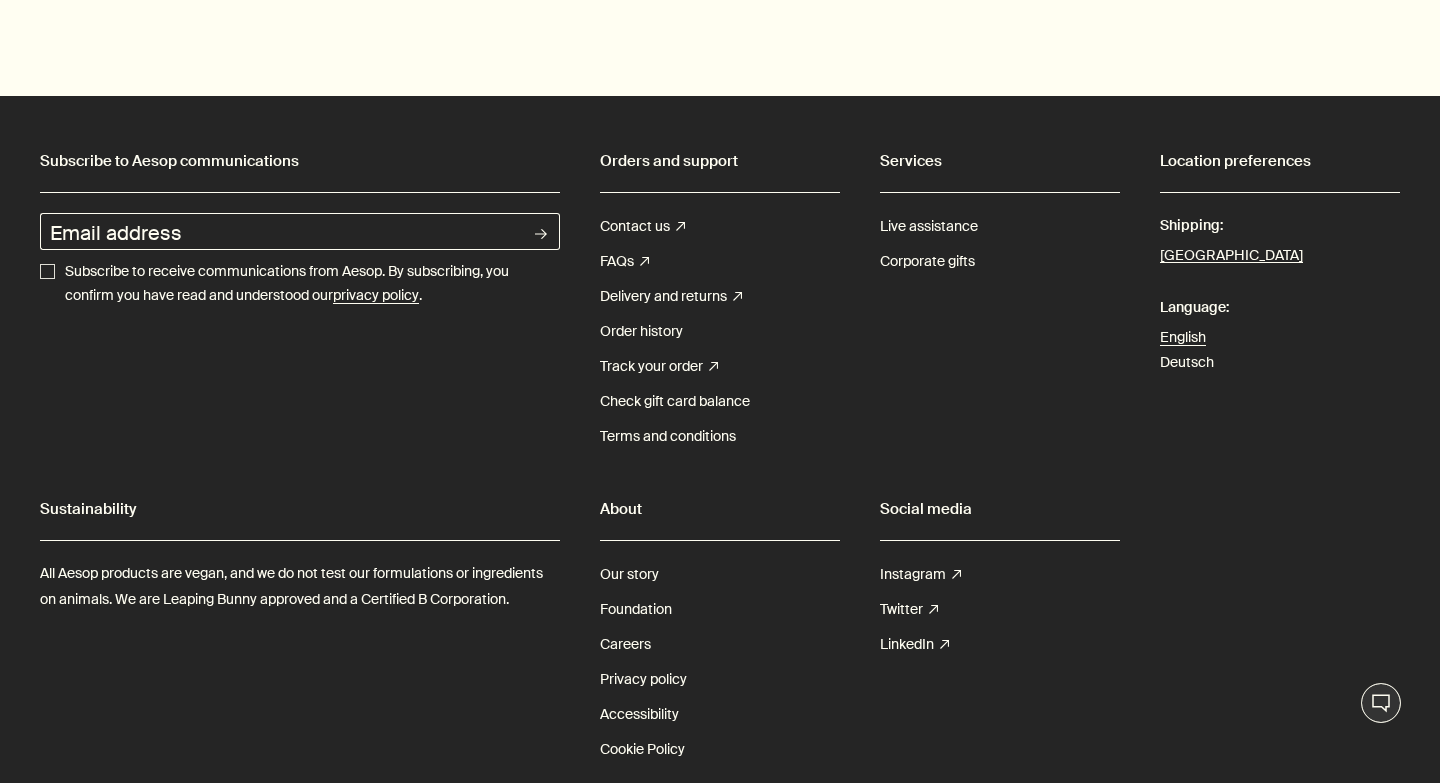 scroll, scrollTop: 6401, scrollLeft: 0, axis: vertical 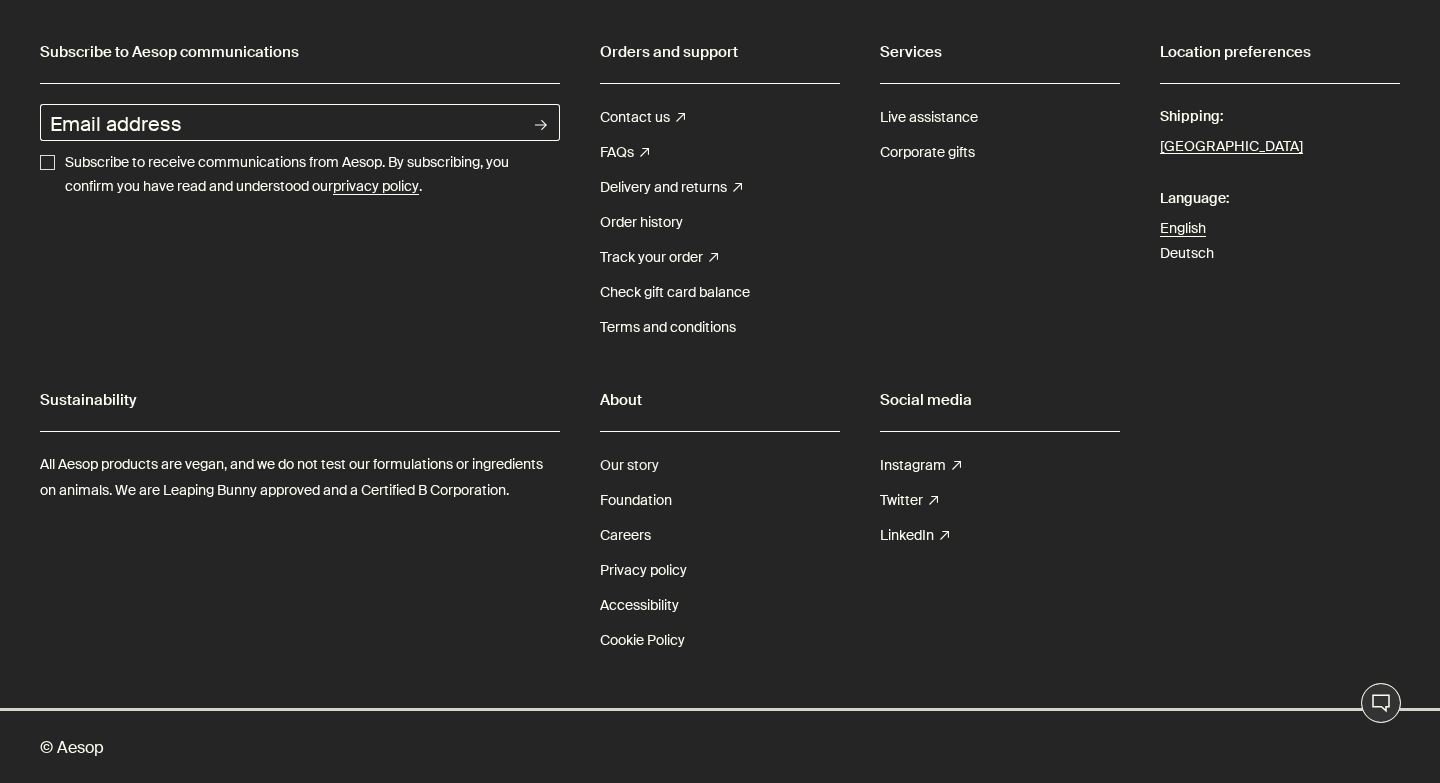 click on "Our story" at bounding box center [629, 465] 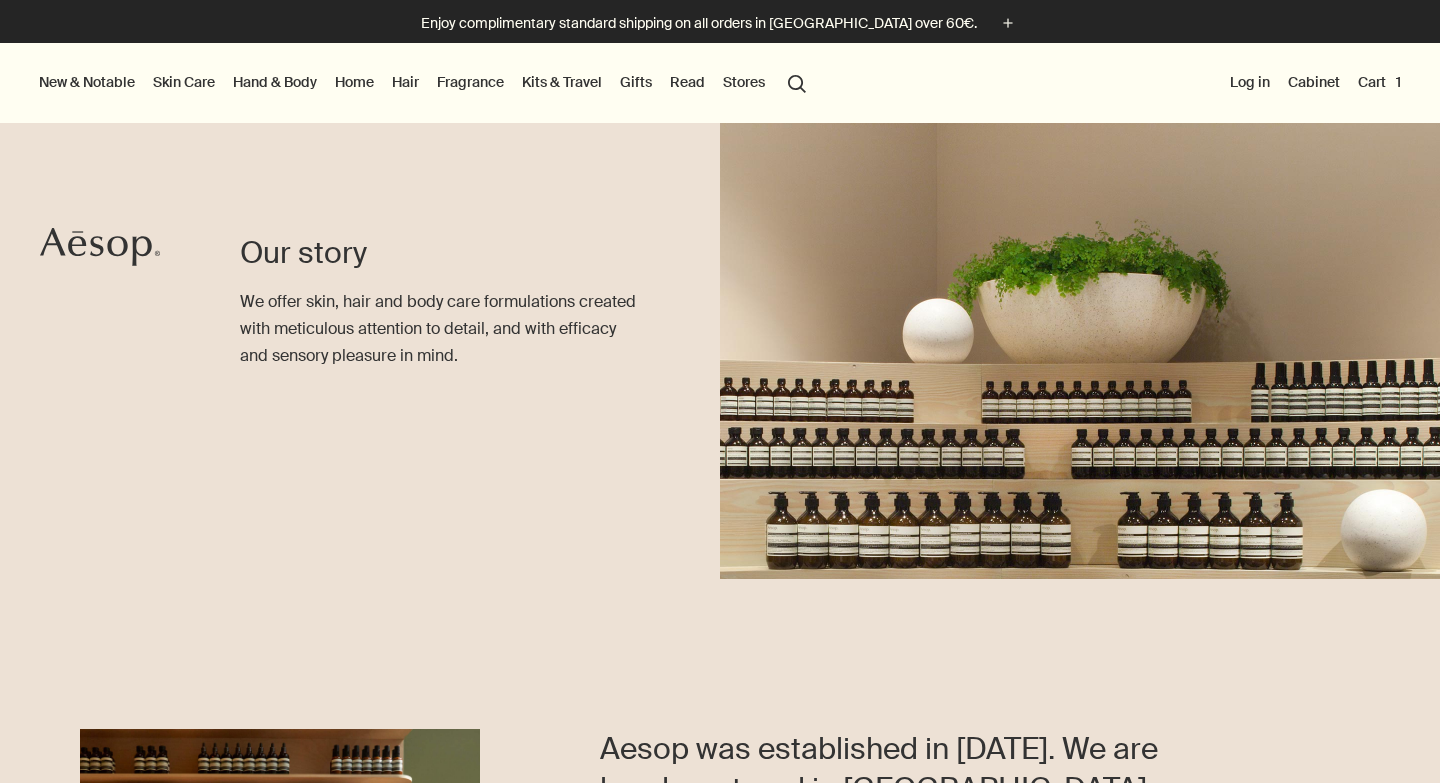 scroll, scrollTop: 0, scrollLeft: 0, axis: both 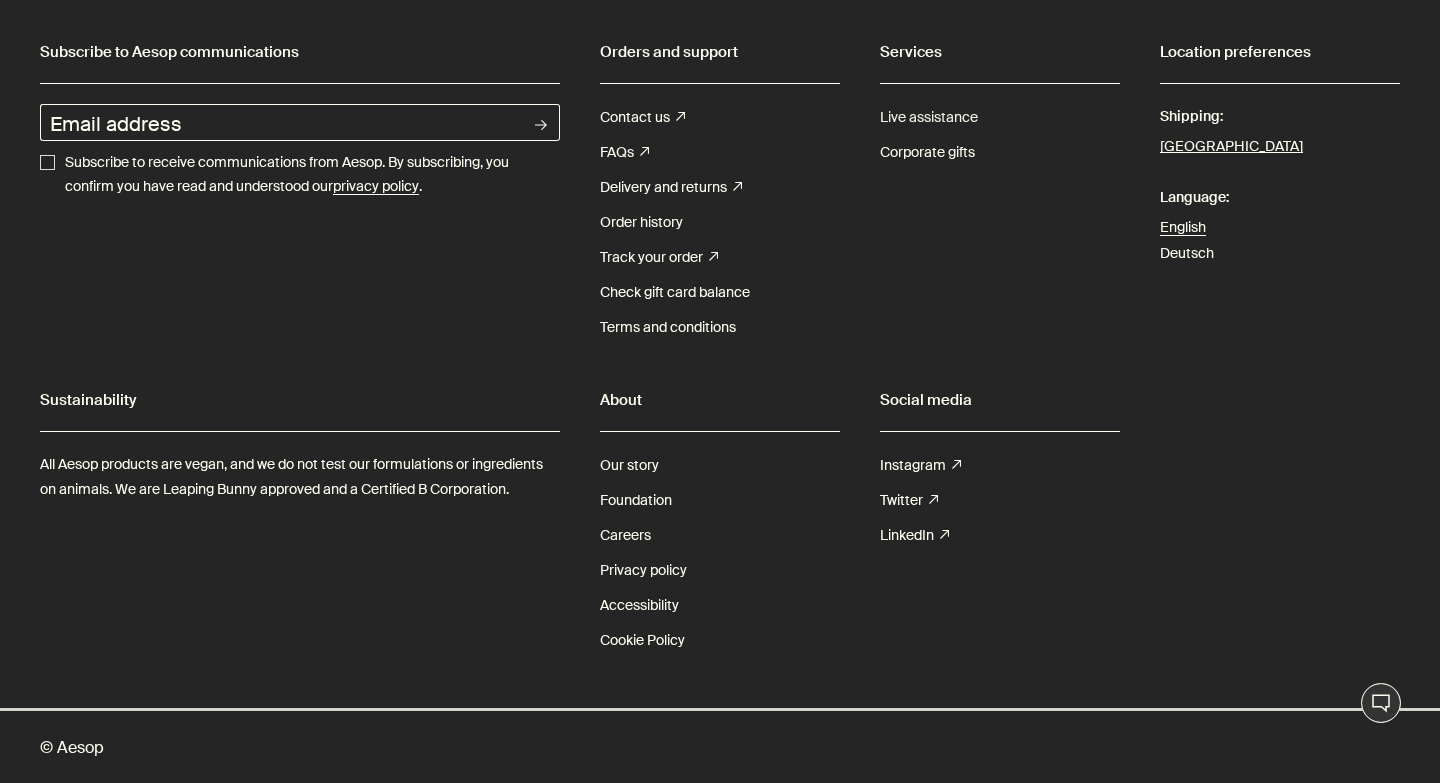 click on "Live assistance" at bounding box center [929, 117] 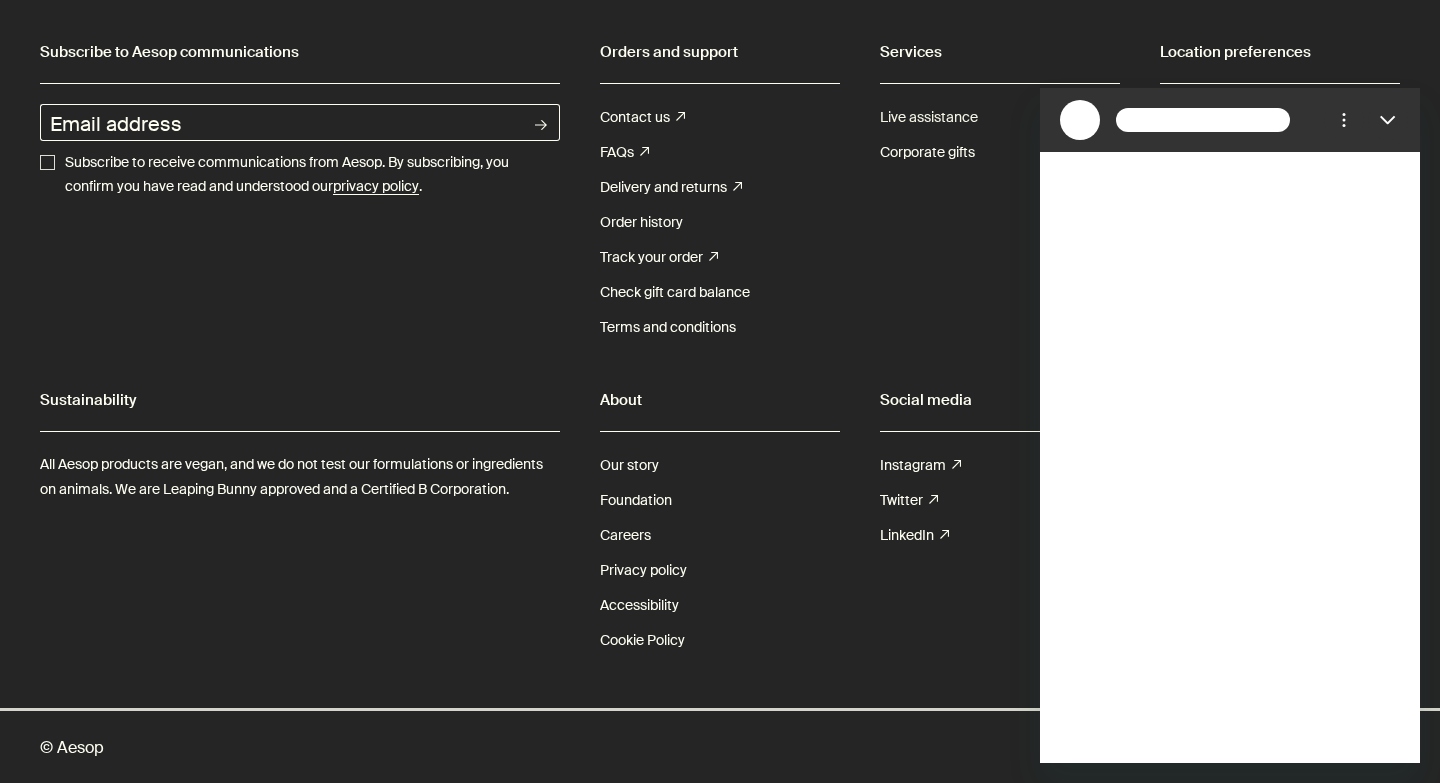scroll, scrollTop: 0, scrollLeft: 0, axis: both 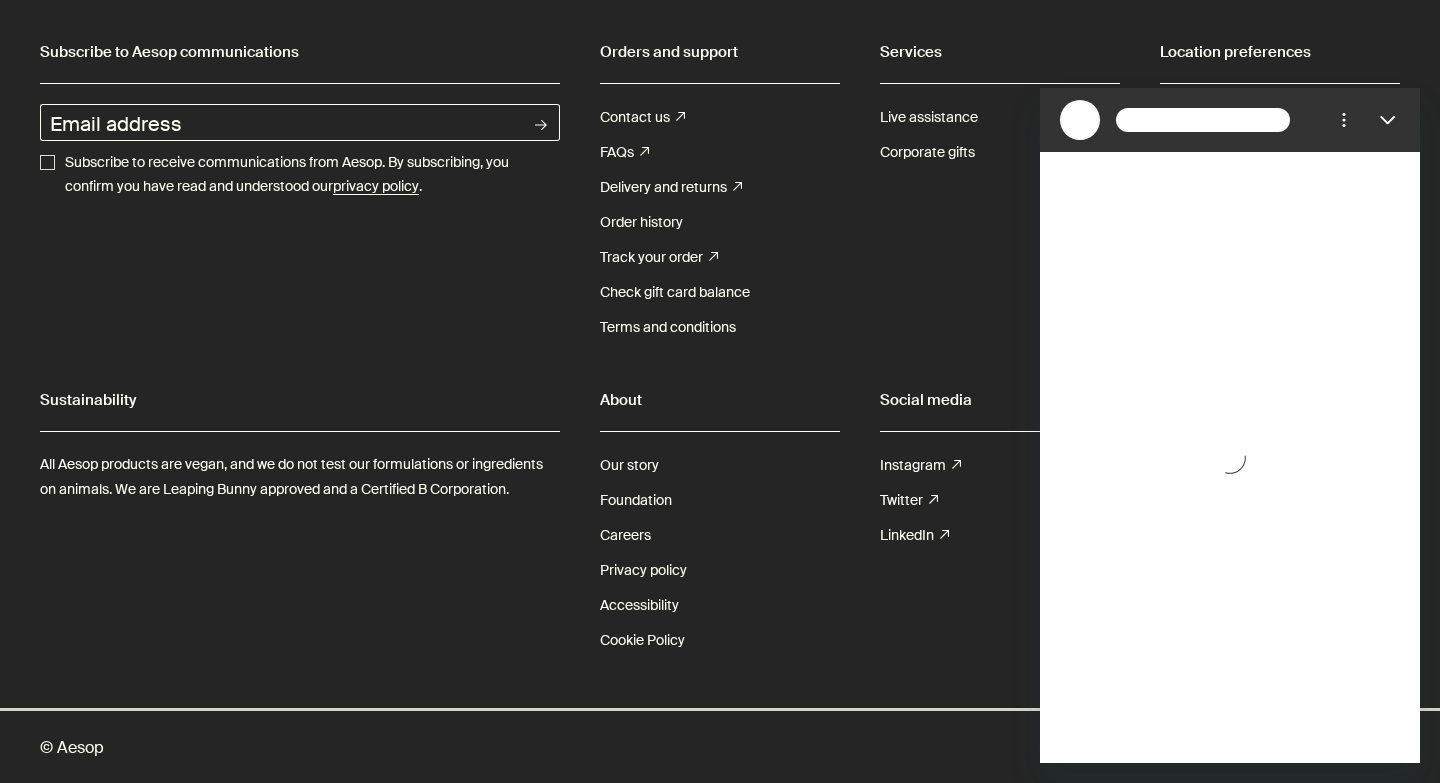 click at bounding box center (1230, 457) 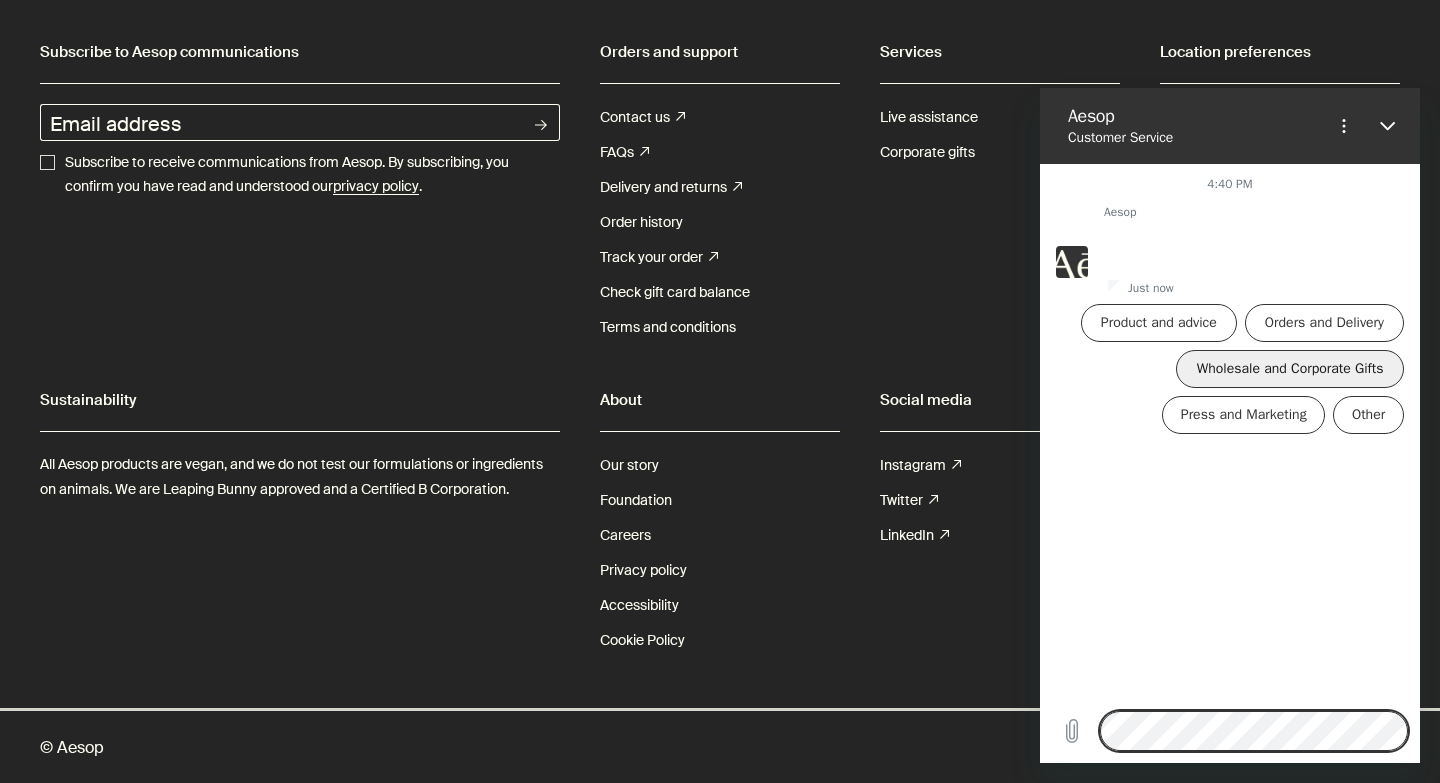 click on "Wholesale and Corporate Gifts" at bounding box center (1290, 369) 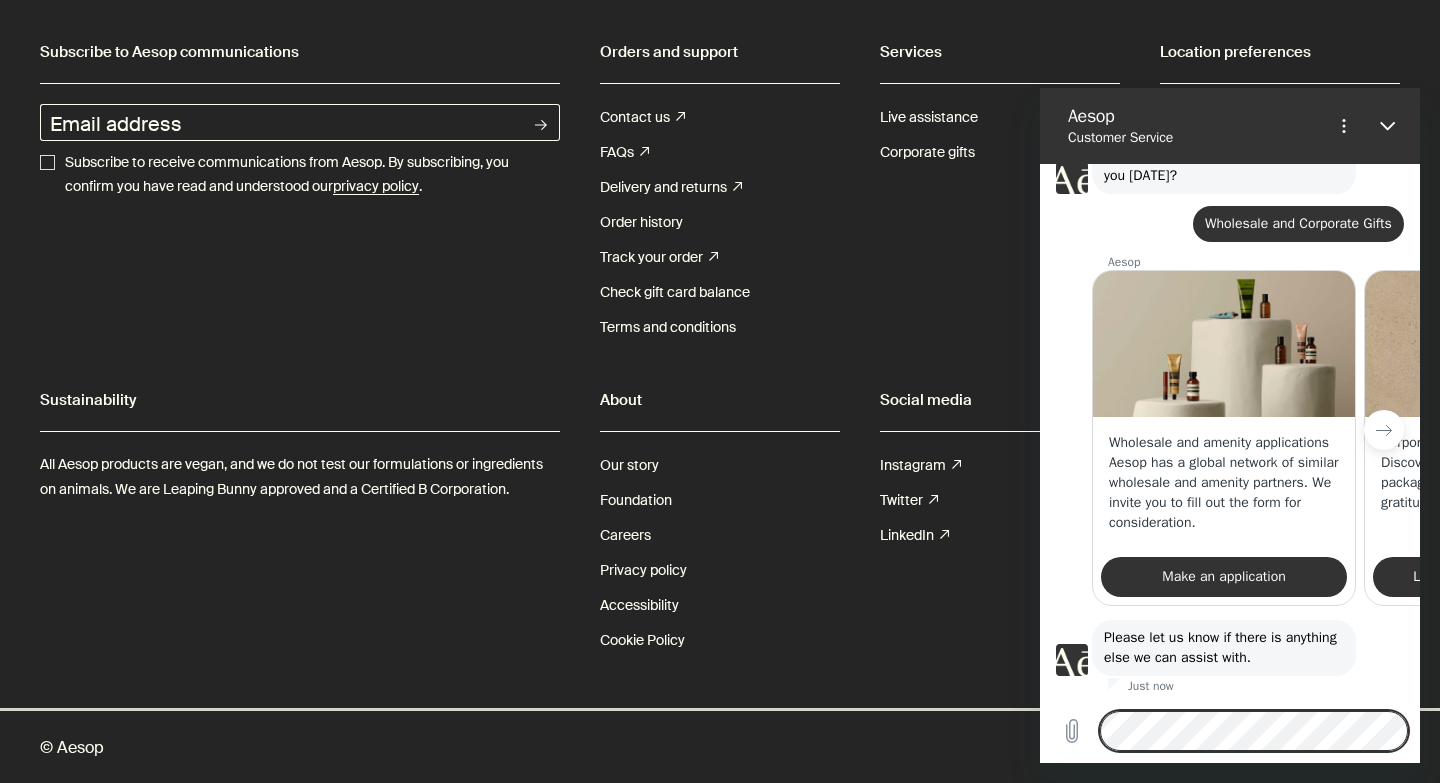 scroll, scrollTop: 104, scrollLeft: 0, axis: vertical 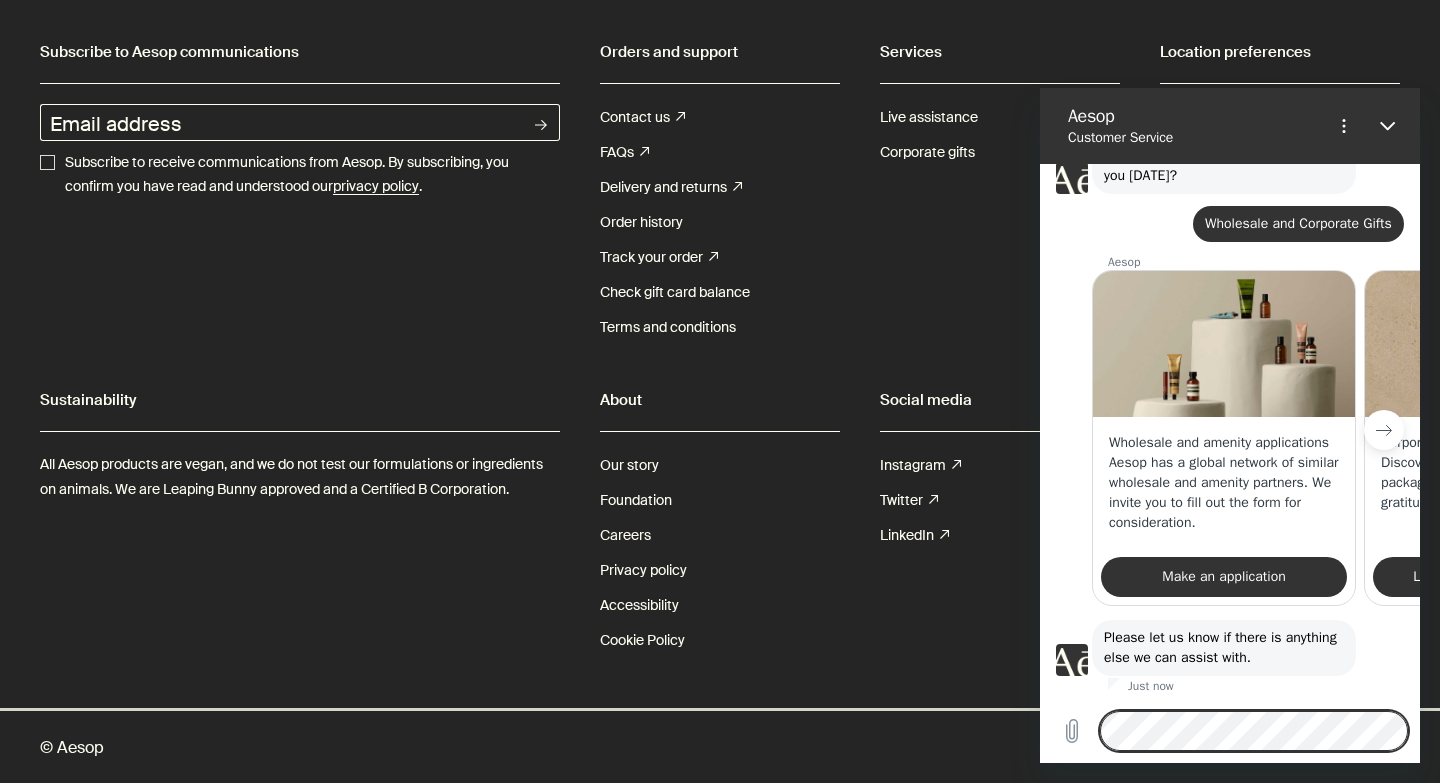 click 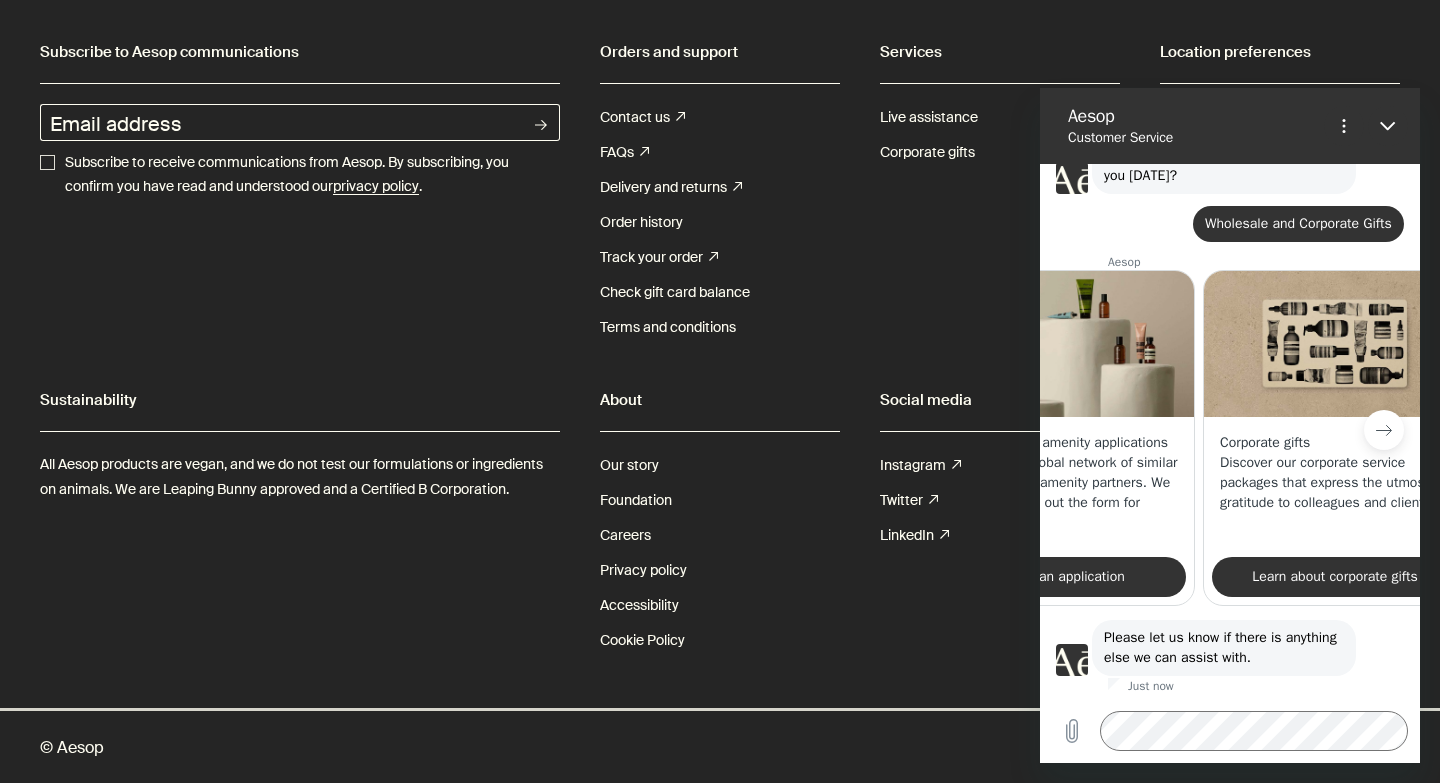 scroll, scrollTop: 0, scrollLeft: 263, axis: horizontal 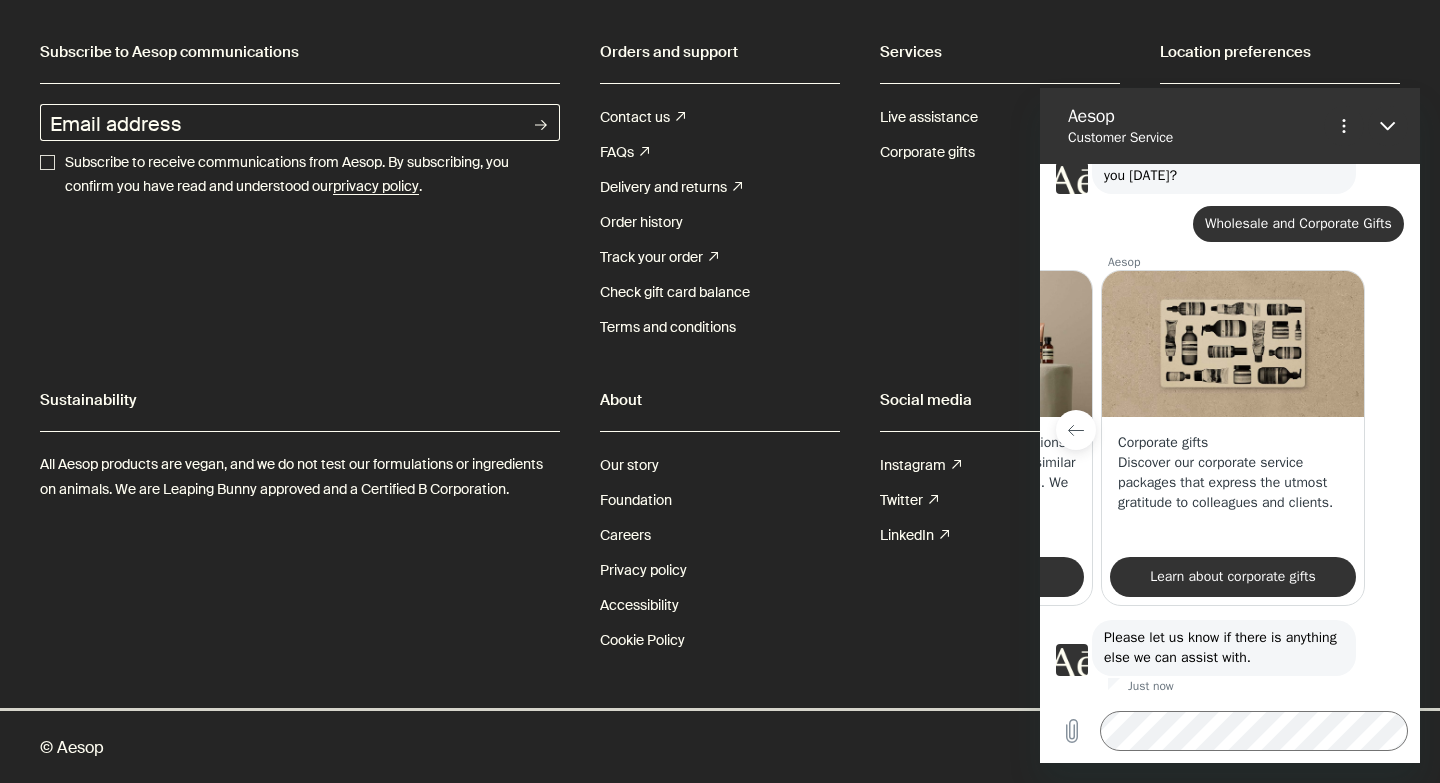 click 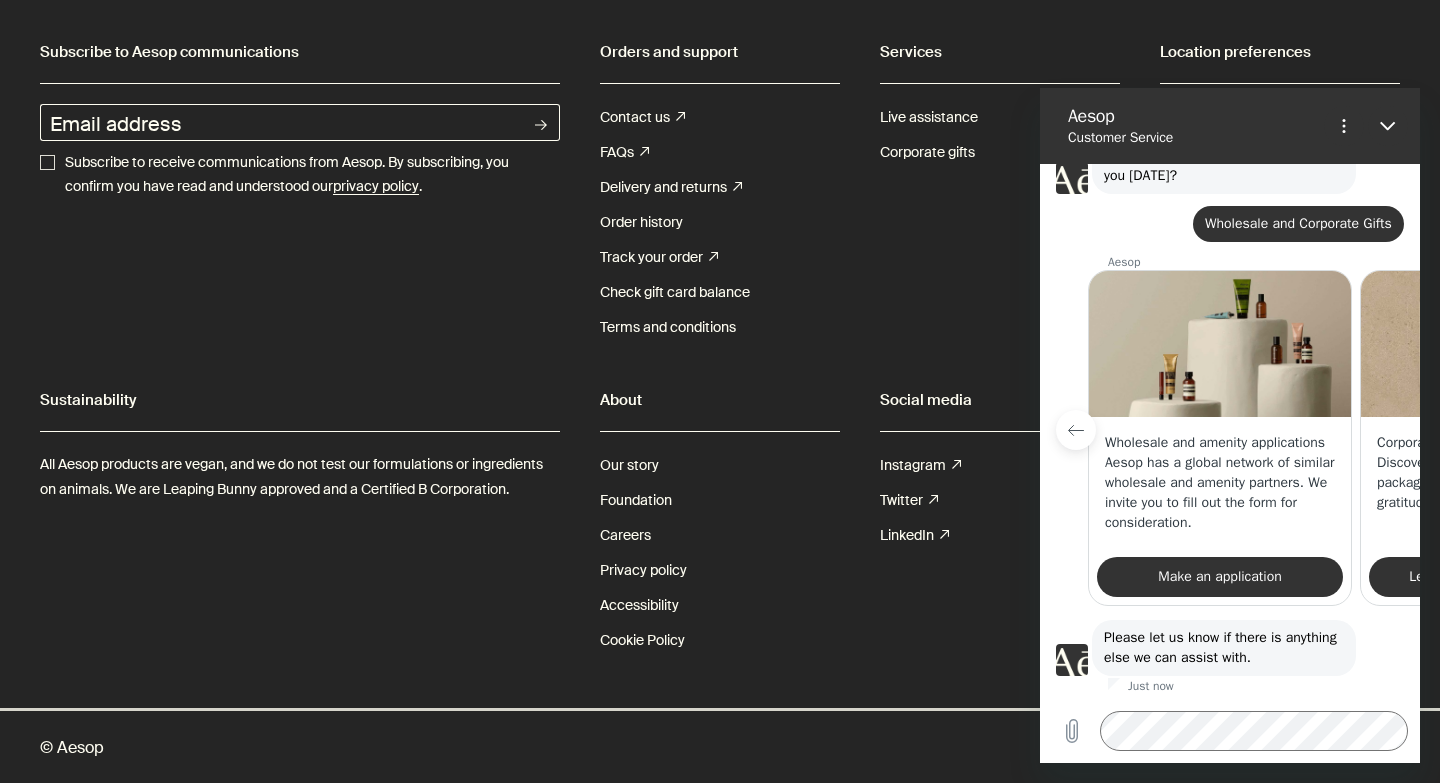 scroll, scrollTop: 0, scrollLeft: 0, axis: both 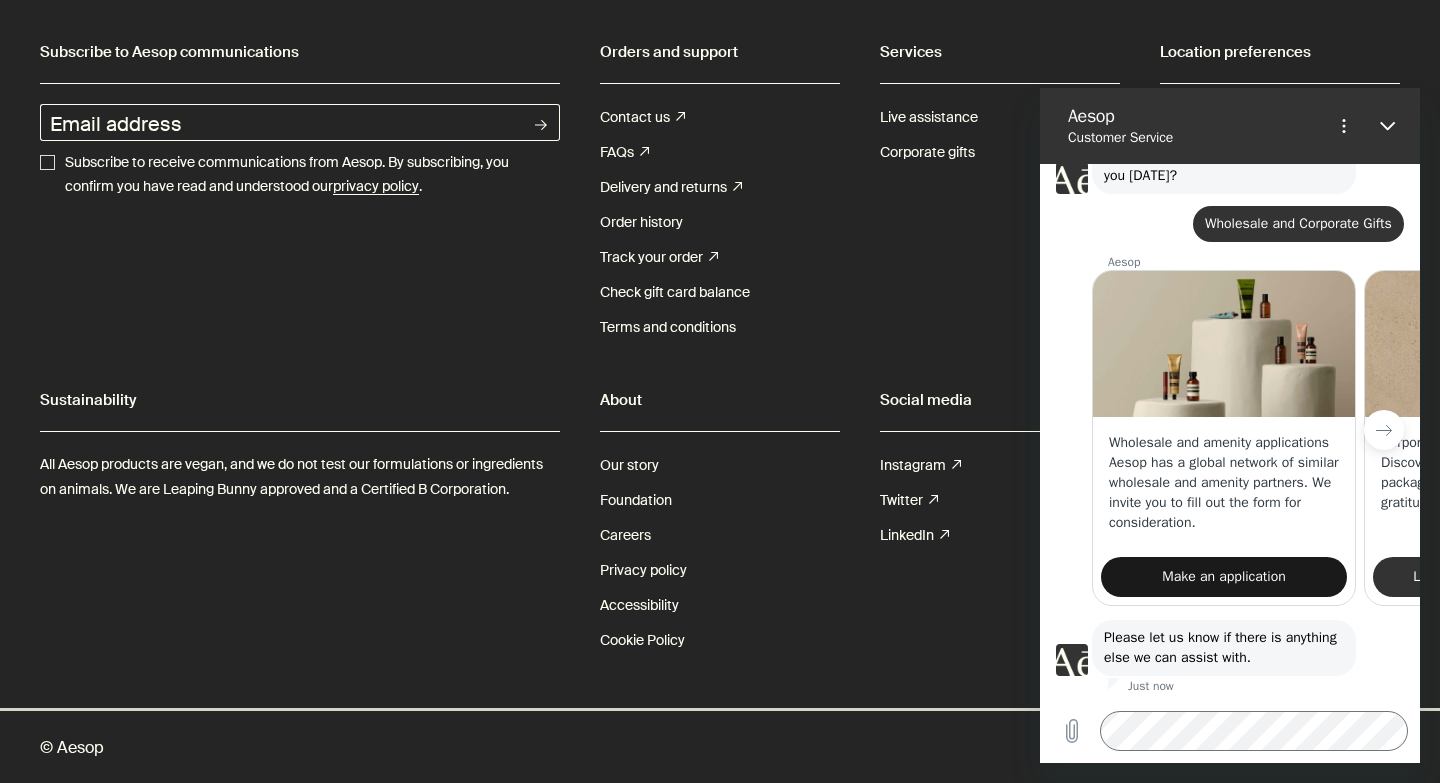 click on "Make an application" at bounding box center [1224, 577] 